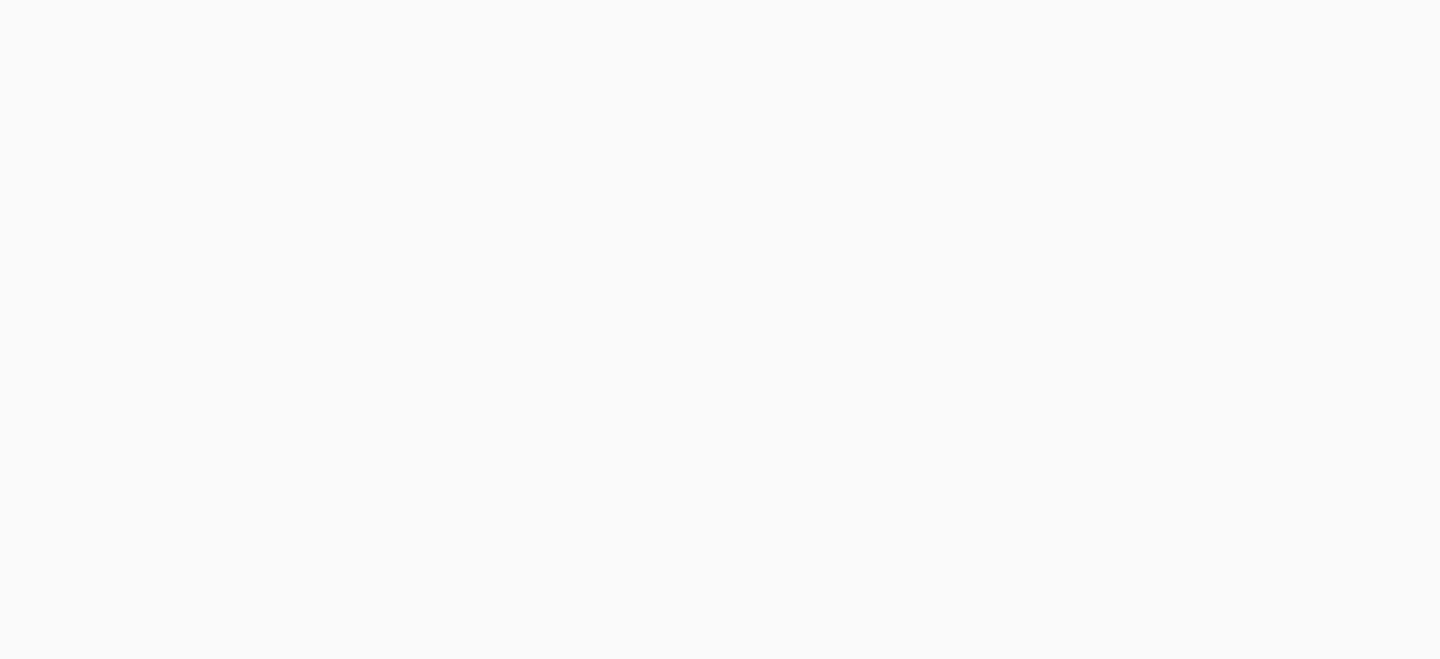 scroll, scrollTop: 0, scrollLeft: 0, axis: both 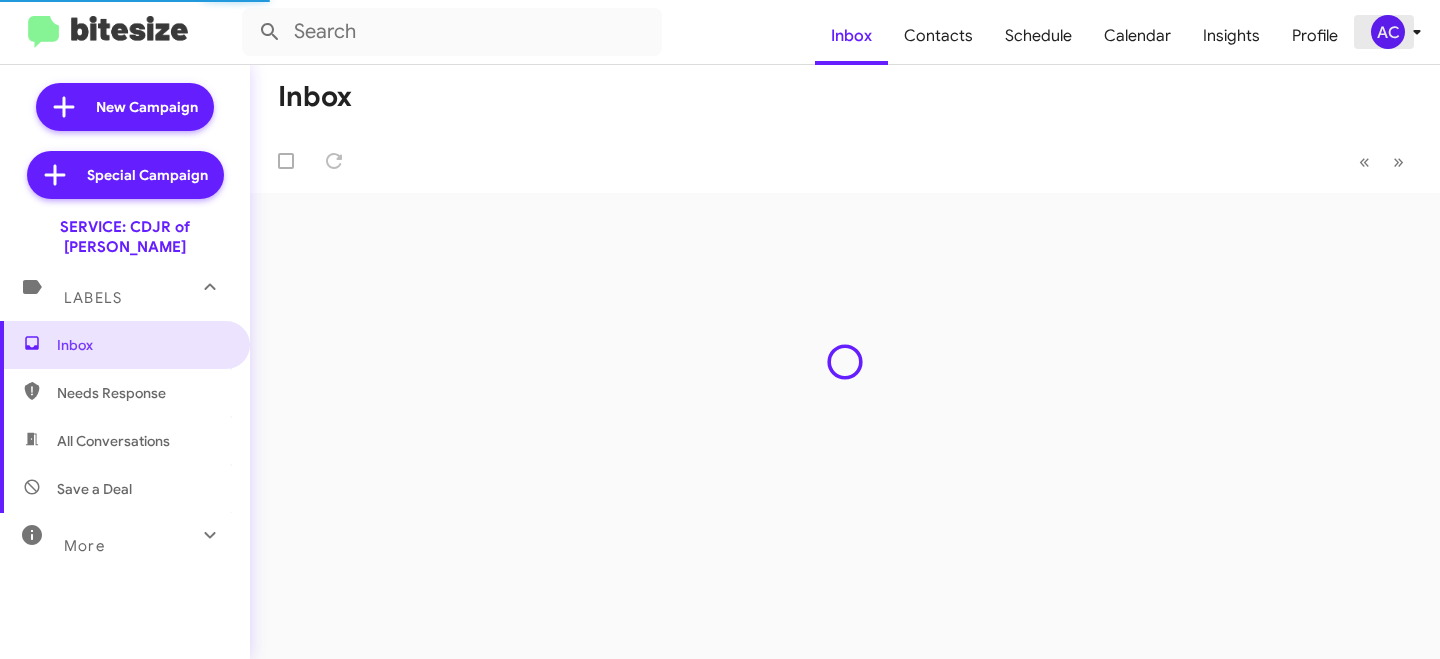 click on "AC" 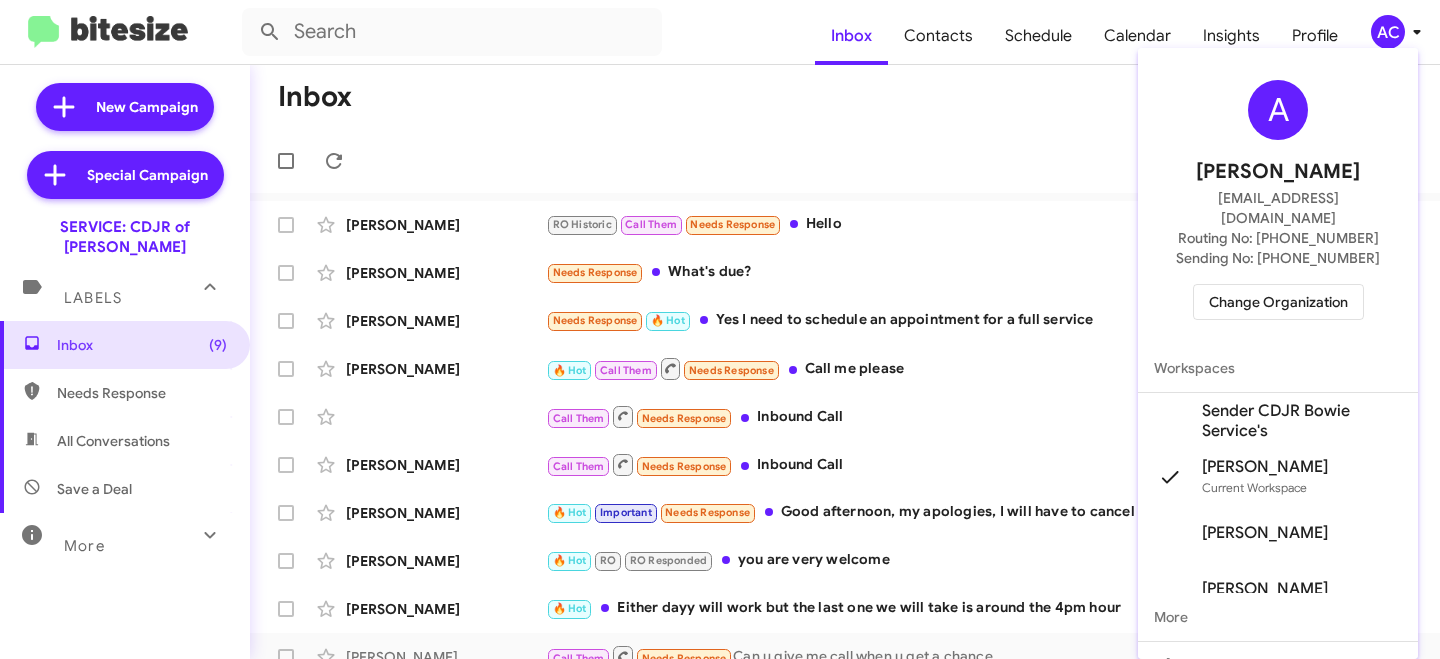 click on "Change Organization" at bounding box center [1278, 302] 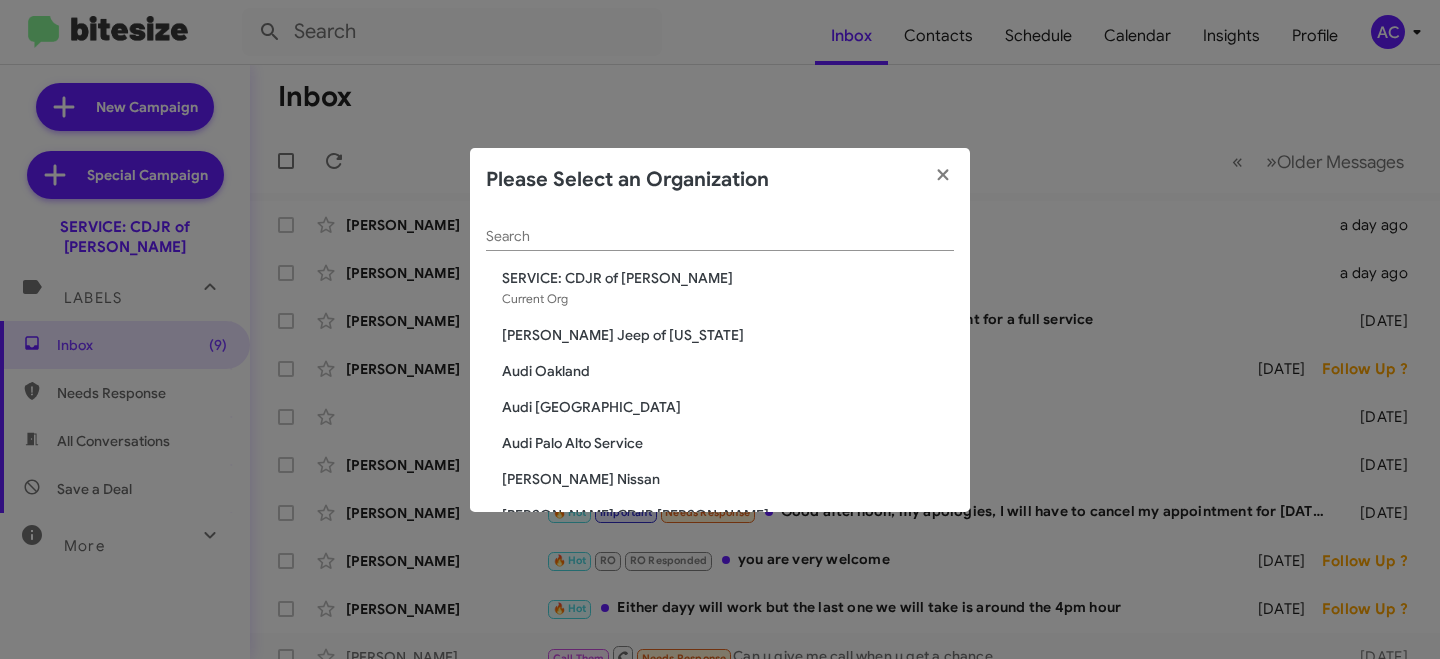 click on "Search" 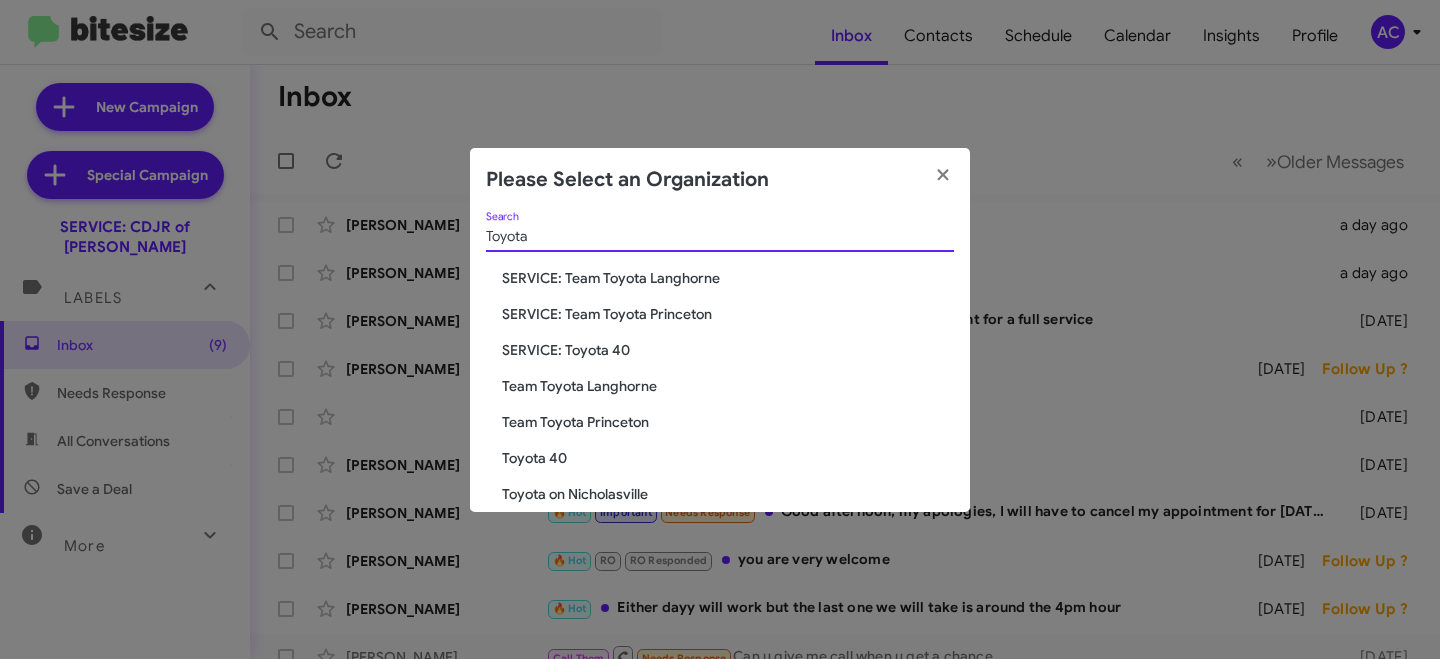 type on "Toyota" 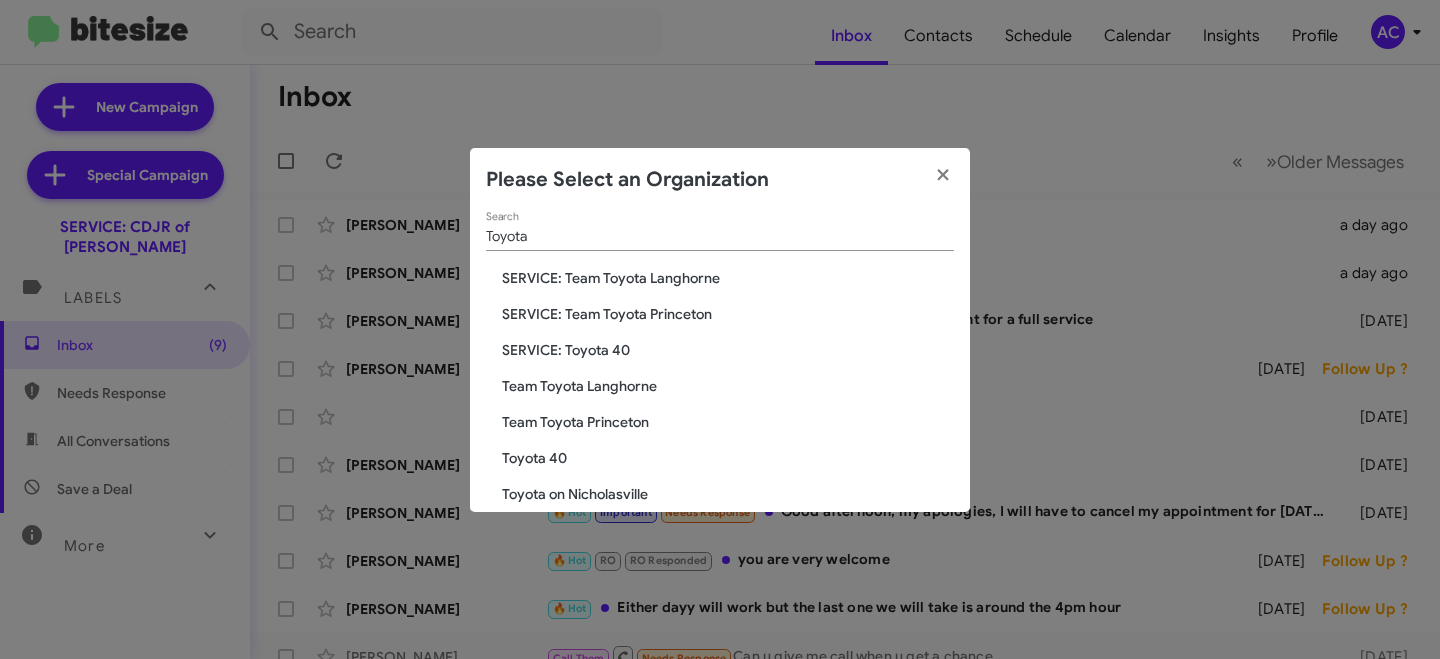 click on "Toyota on Nicholasville" 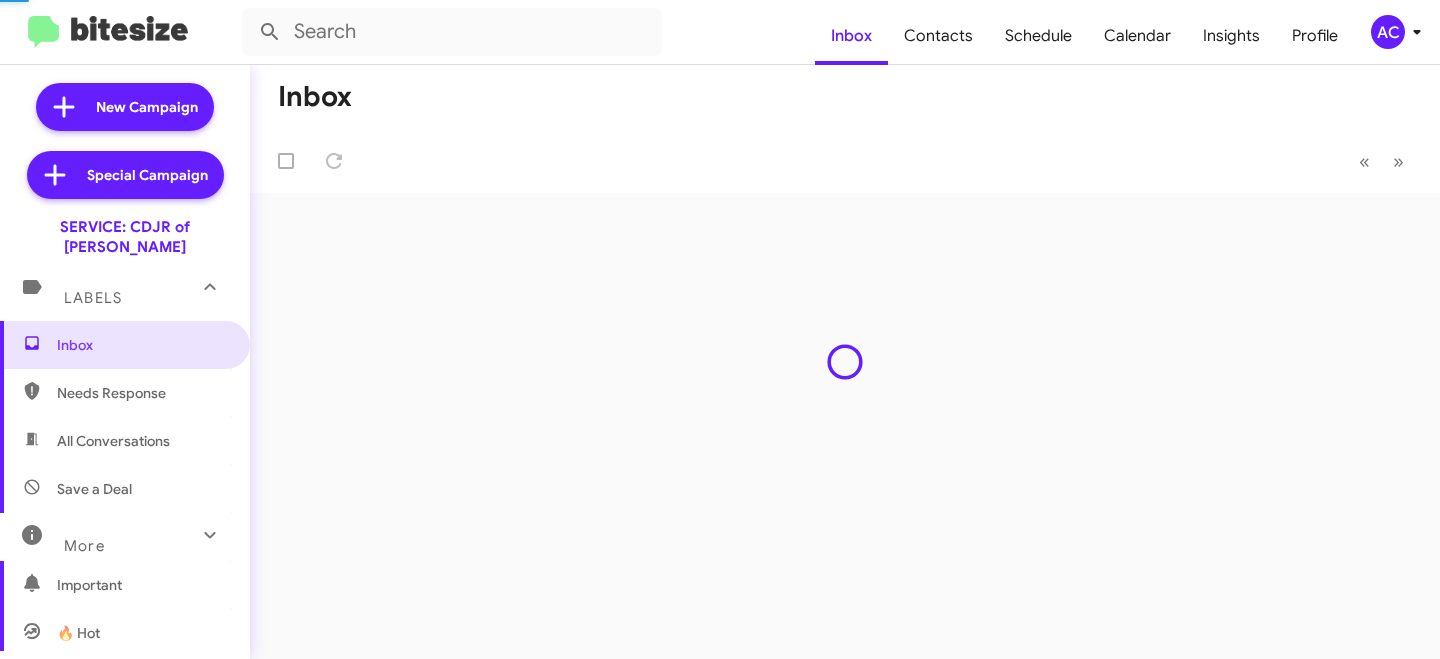 scroll, scrollTop: 0, scrollLeft: 0, axis: both 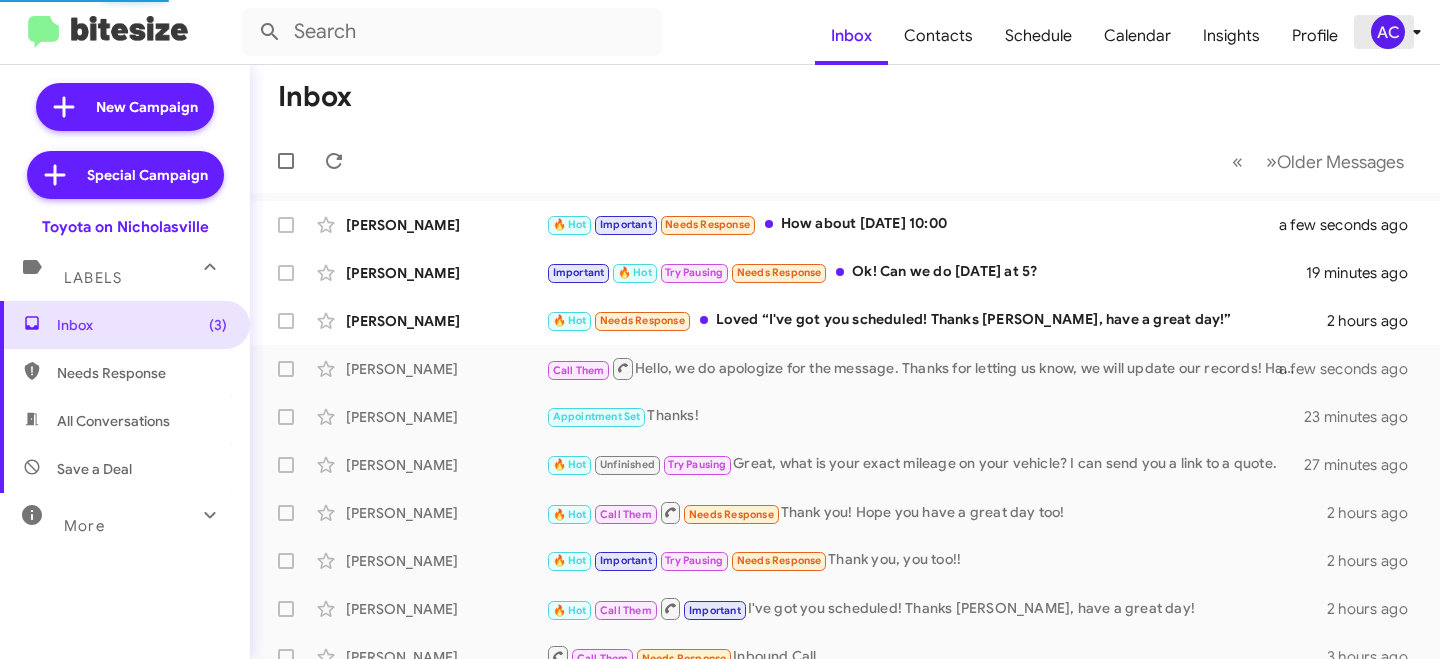click on "AC" 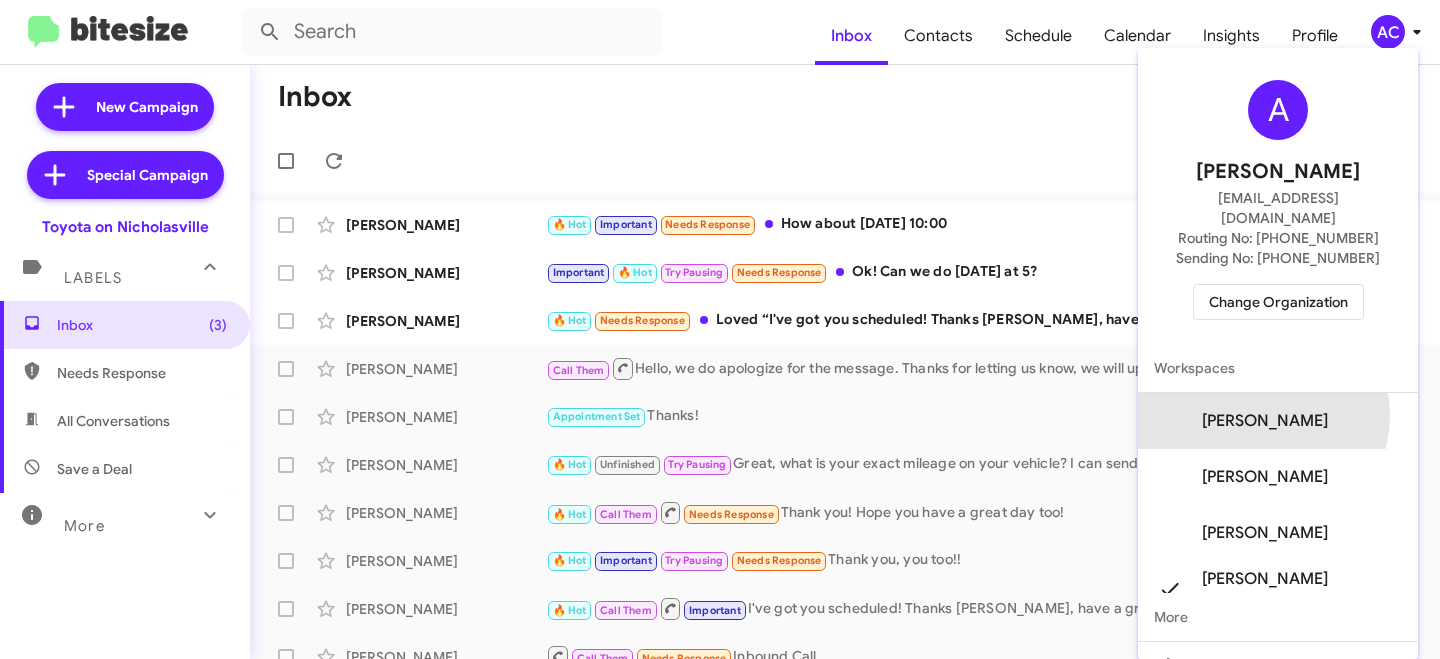 click on "Jessika Cummings's" at bounding box center [1265, 421] 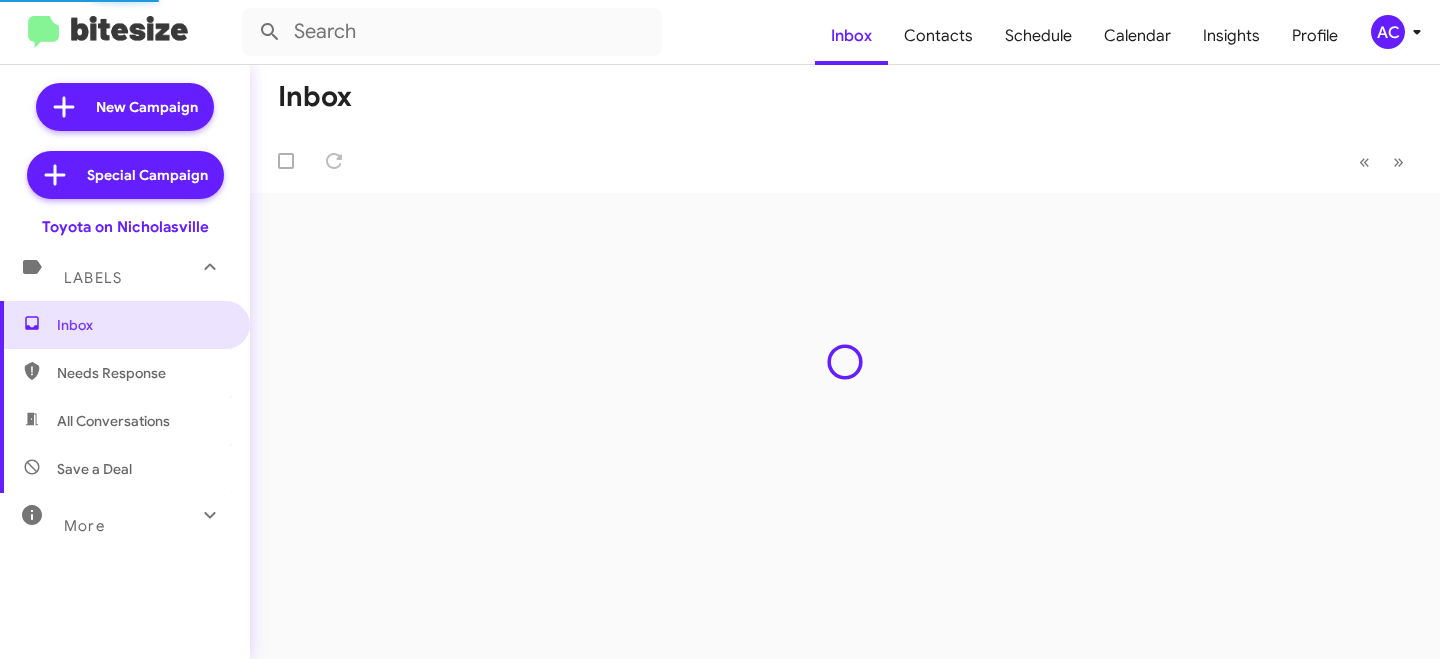 scroll, scrollTop: 0, scrollLeft: 0, axis: both 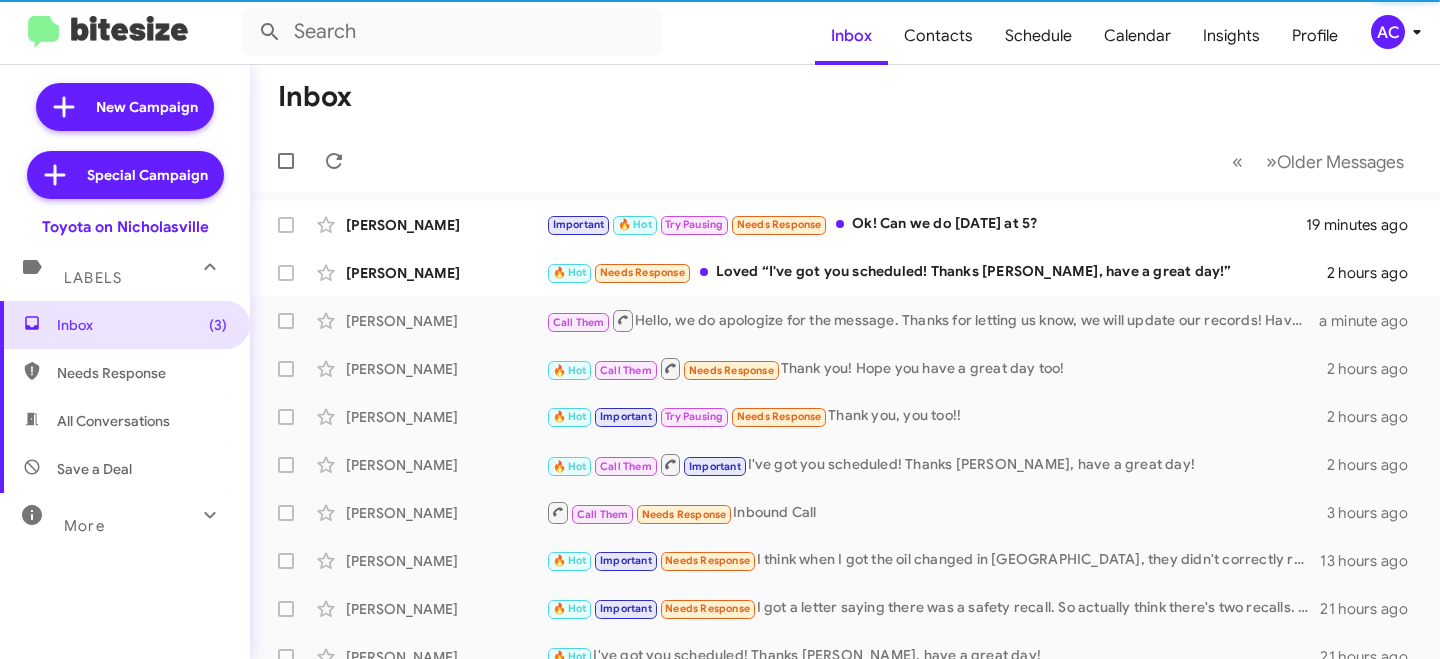 click on "More" at bounding box center (105, 517) 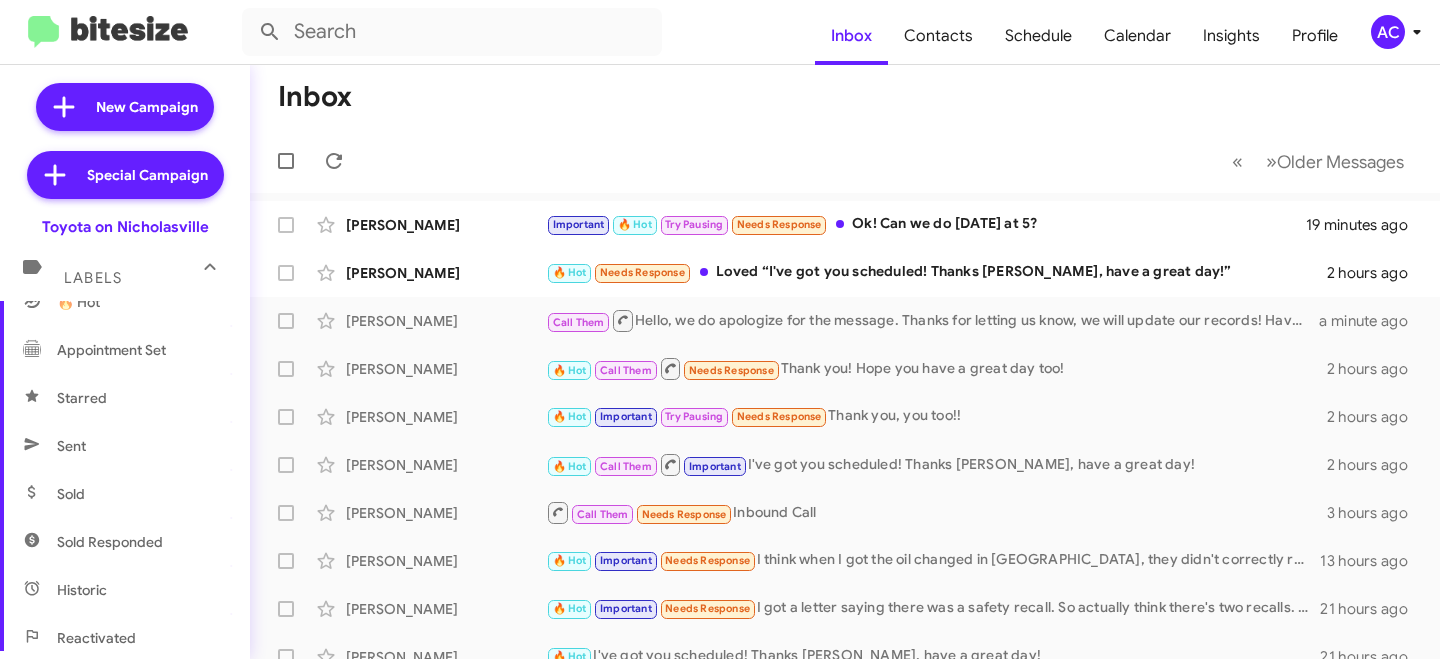 scroll, scrollTop: 331, scrollLeft: 0, axis: vertical 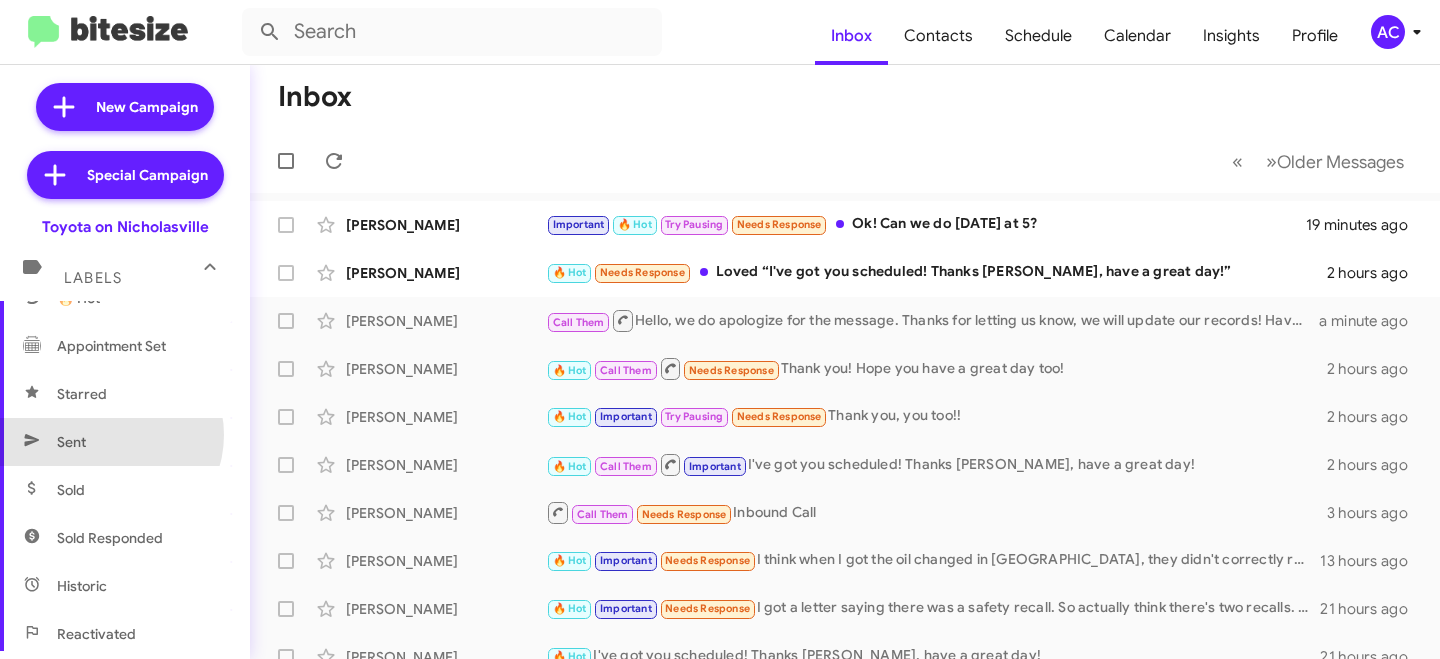click on "Sent" at bounding box center (125, 442) 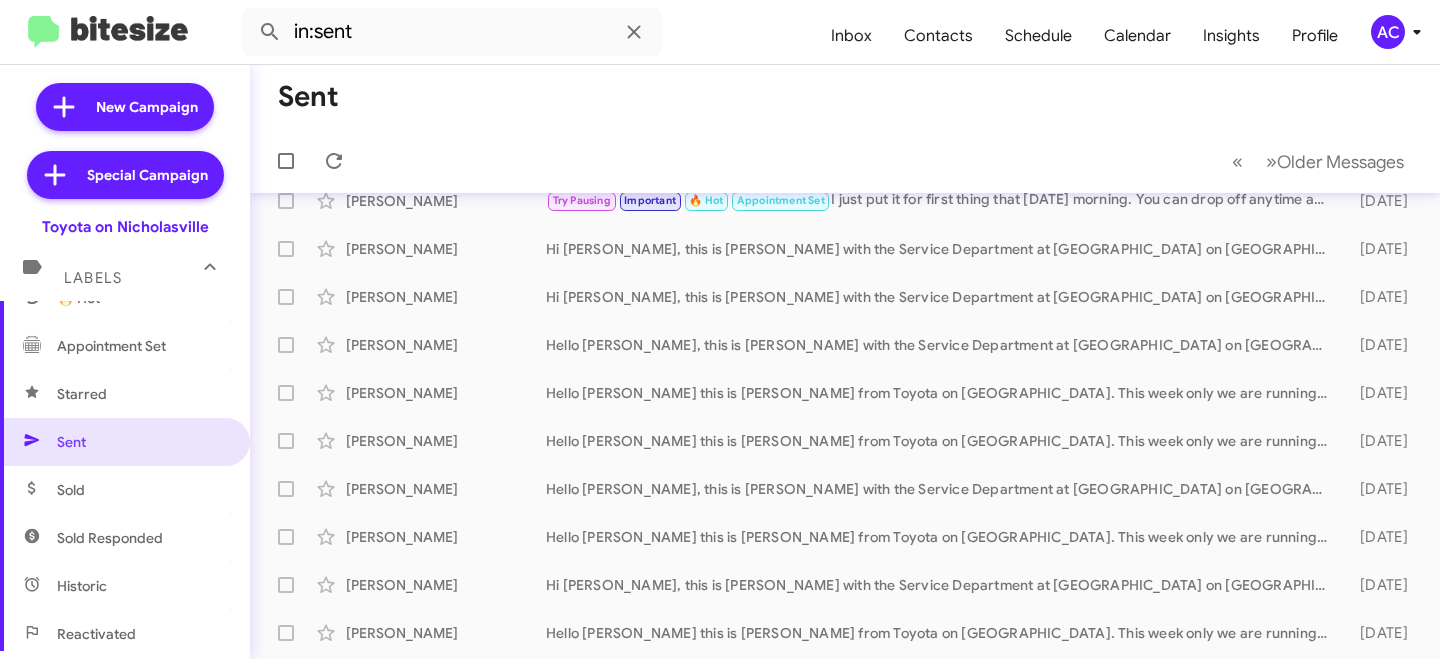 scroll, scrollTop: 0, scrollLeft: 0, axis: both 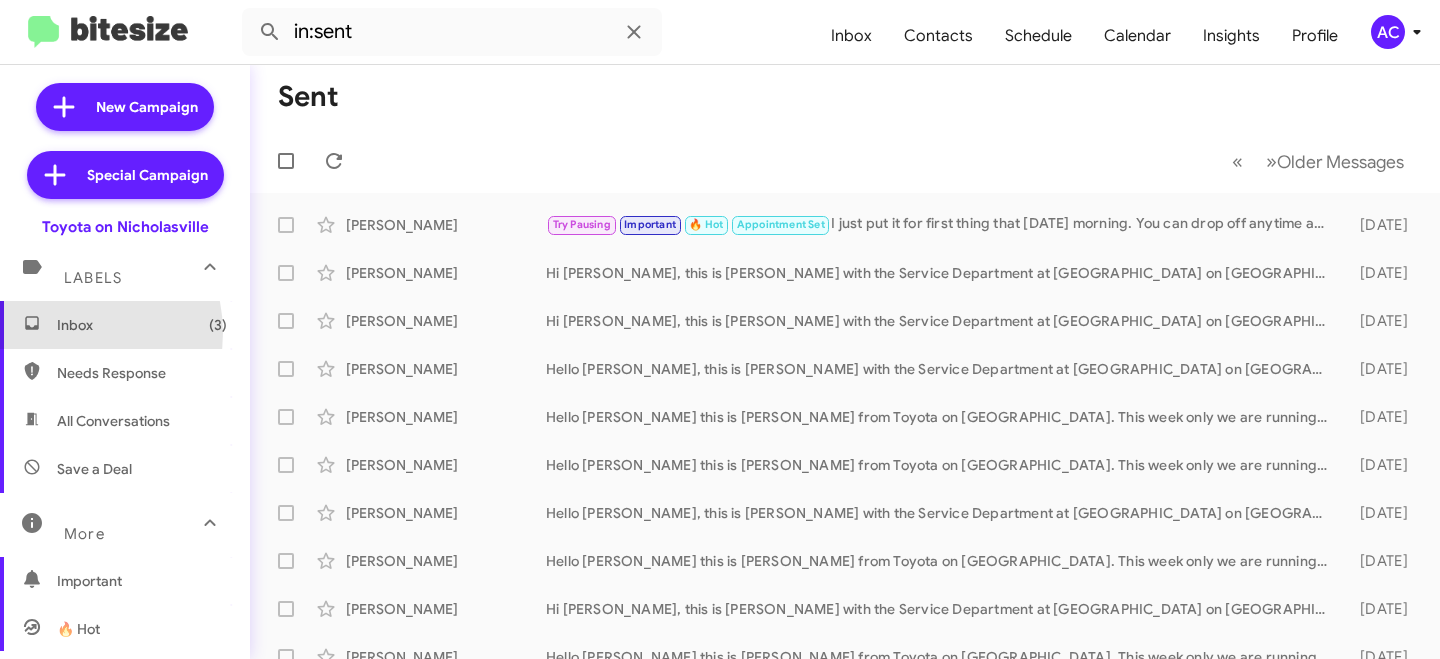 click on "Inbox  (3)" at bounding box center [125, 325] 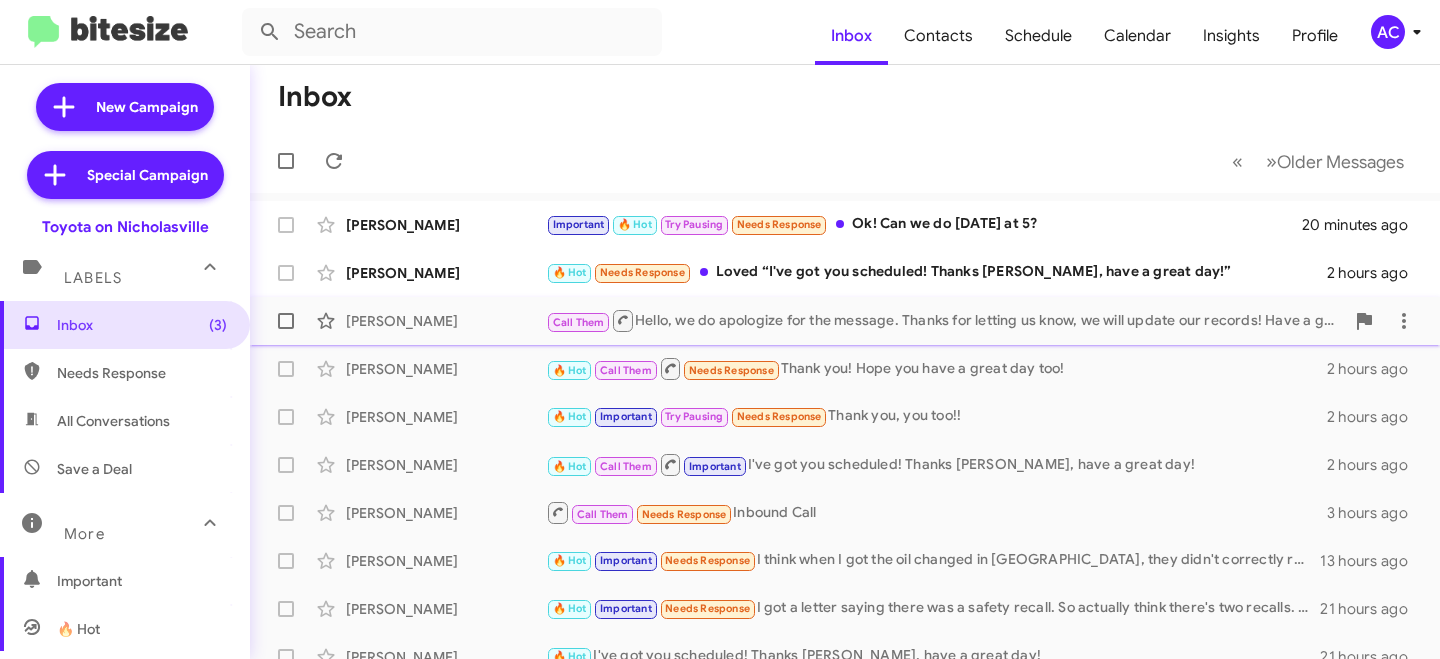 click on "Call Them   Hello, we do apologize for the message. Thanks for letting us know, we will update our records!  Have a great day." 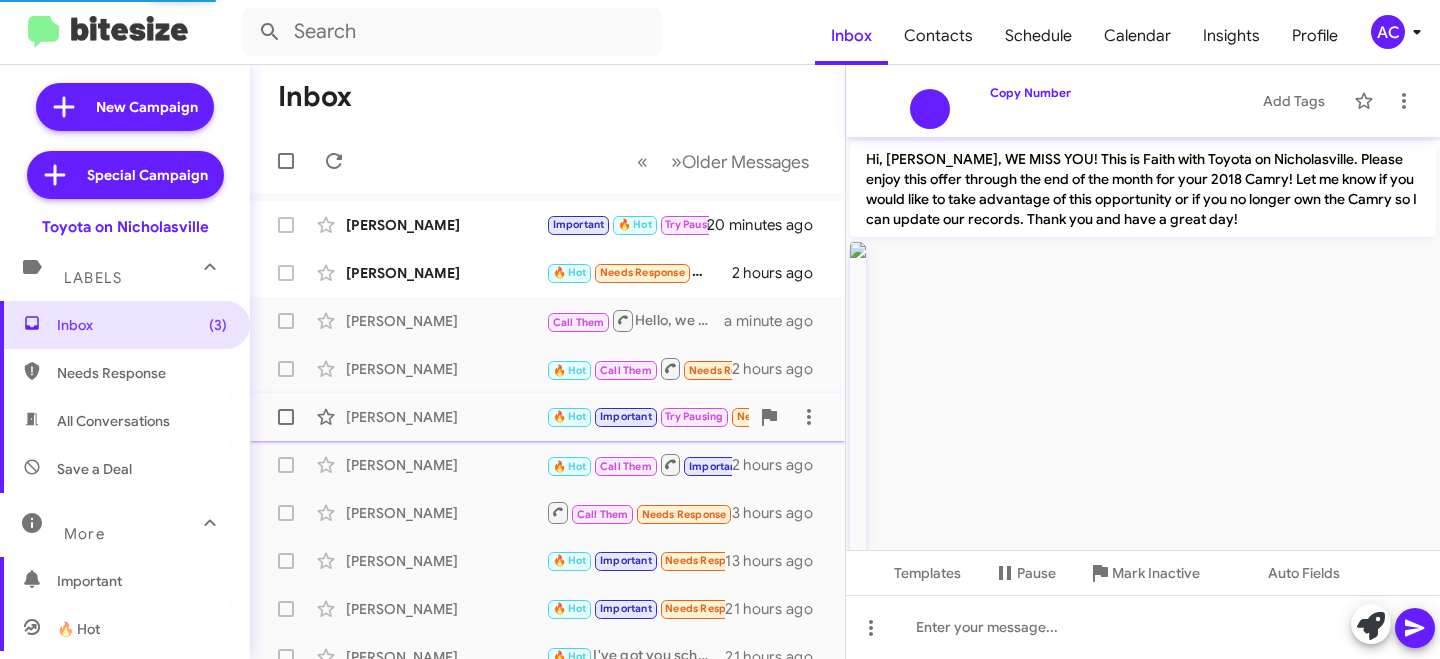 scroll, scrollTop: 2284, scrollLeft: 0, axis: vertical 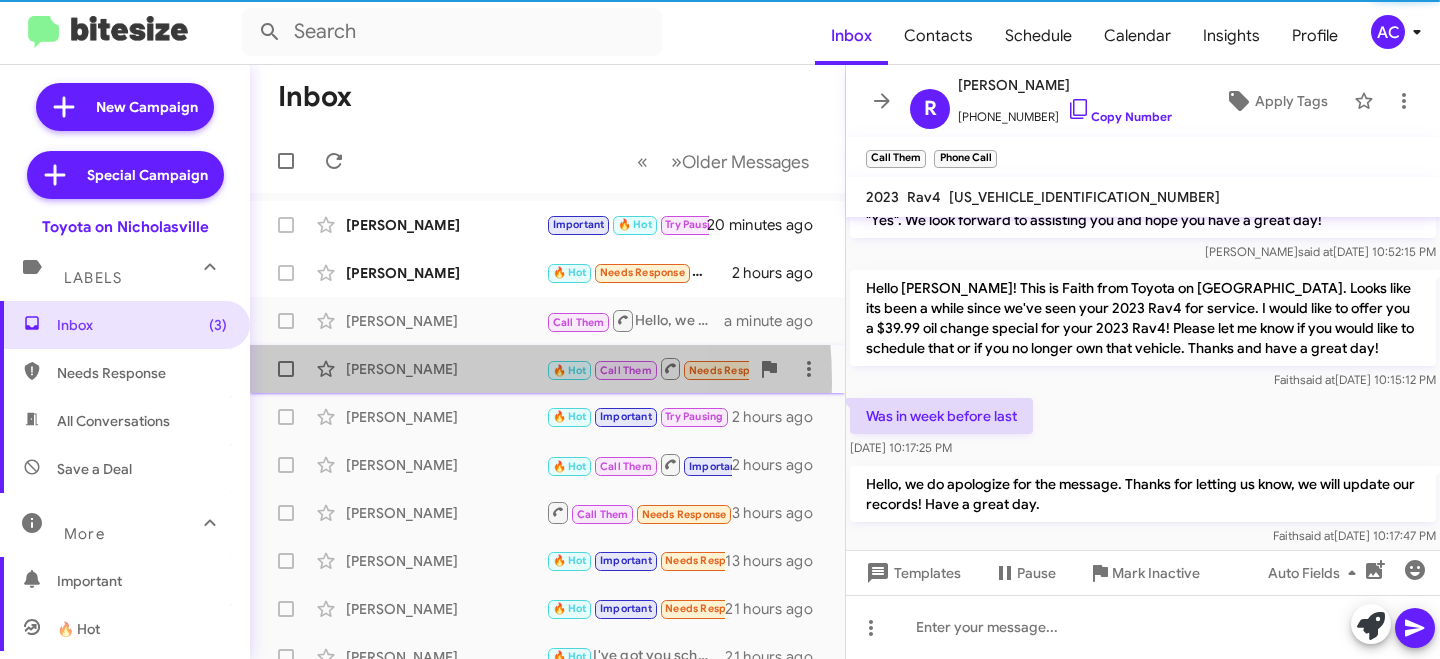 click on "[PERSON_NAME]  🔥 Hot   Call Them   Needs Response   Thank you! Hope you have a great day too!   2 hours ago" 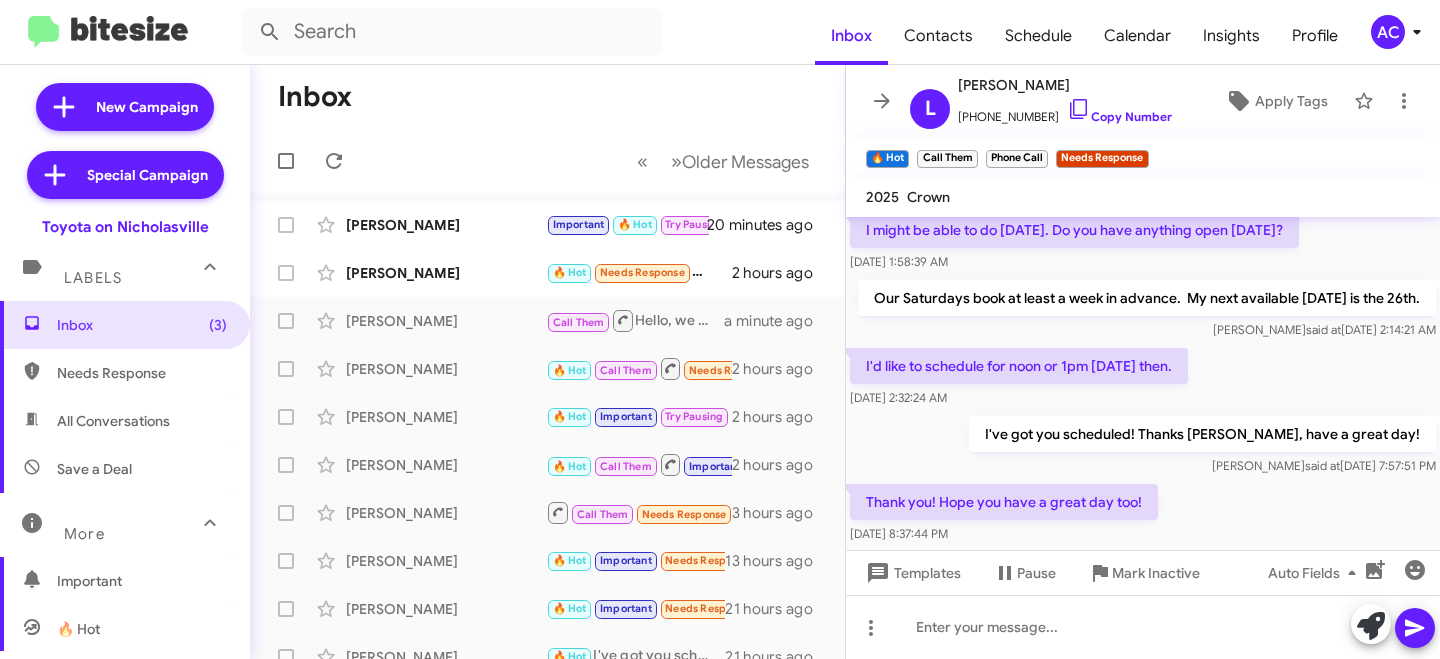 scroll, scrollTop: 1308, scrollLeft: 0, axis: vertical 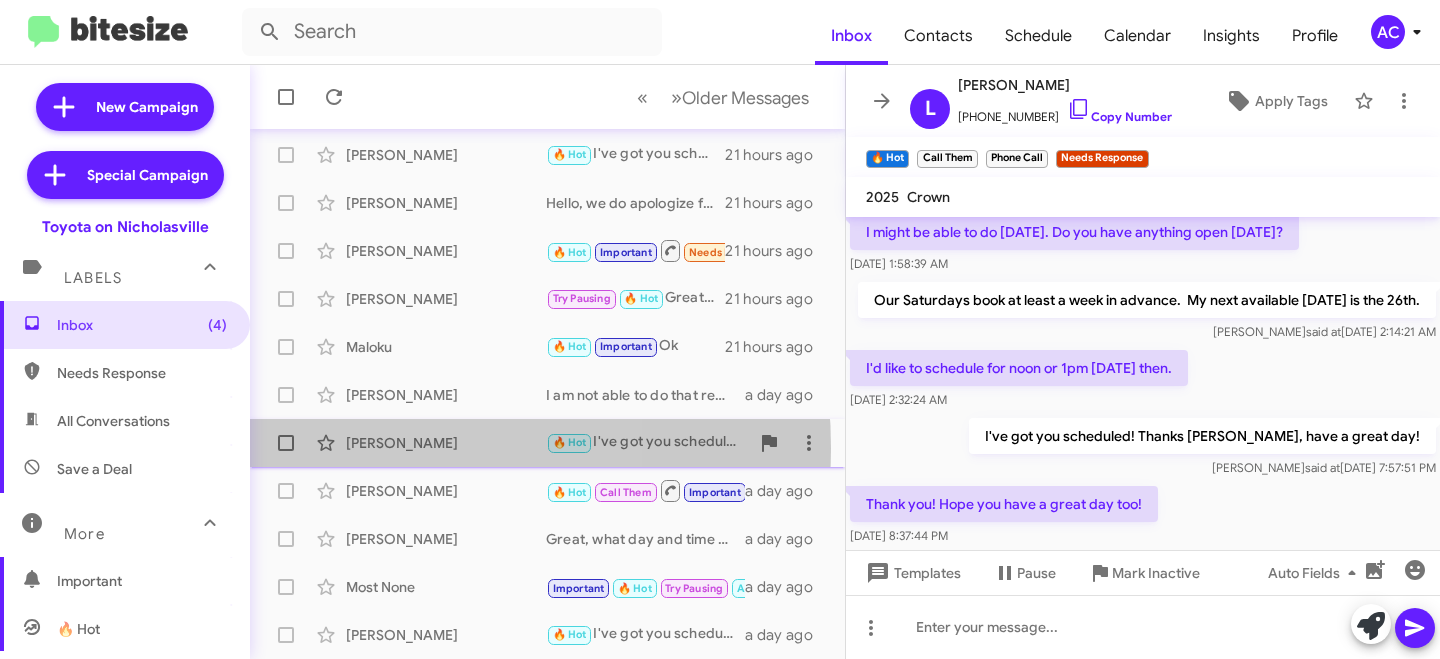 click on "[PERSON_NAME]" 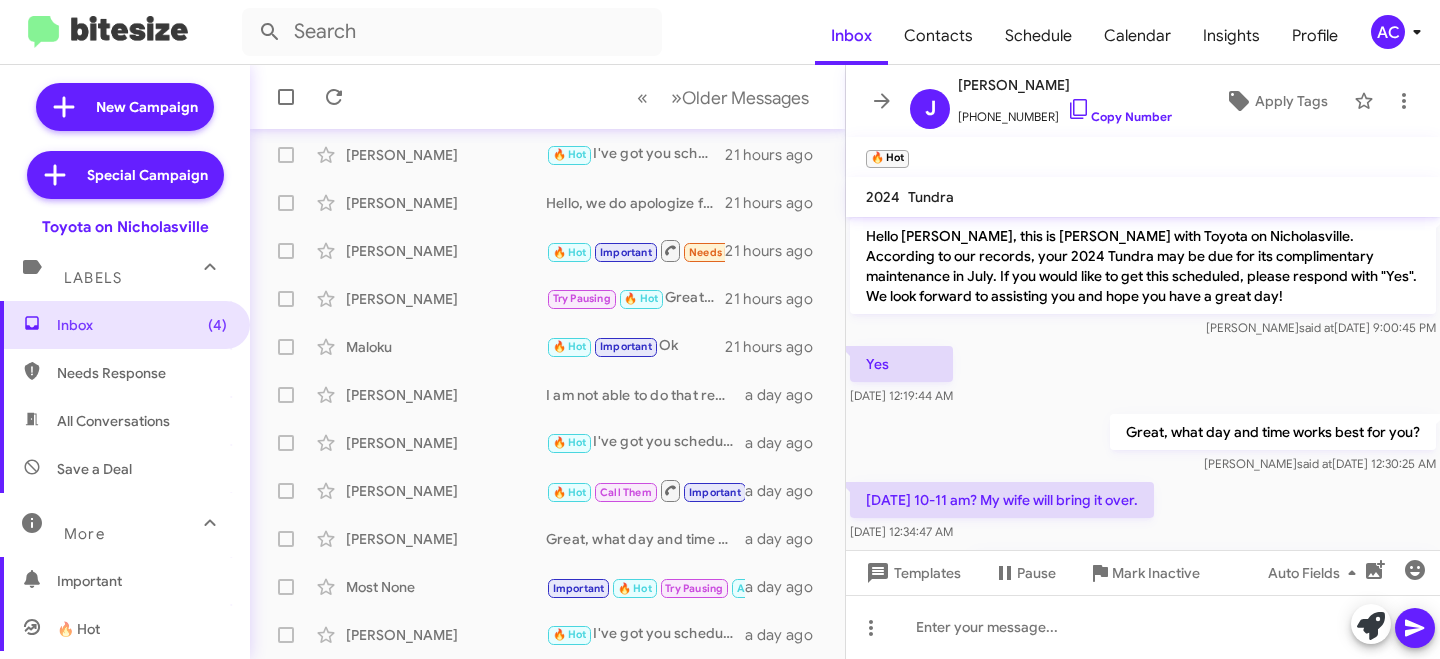 scroll, scrollTop: 880, scrollLeft: 0, axis: vertical 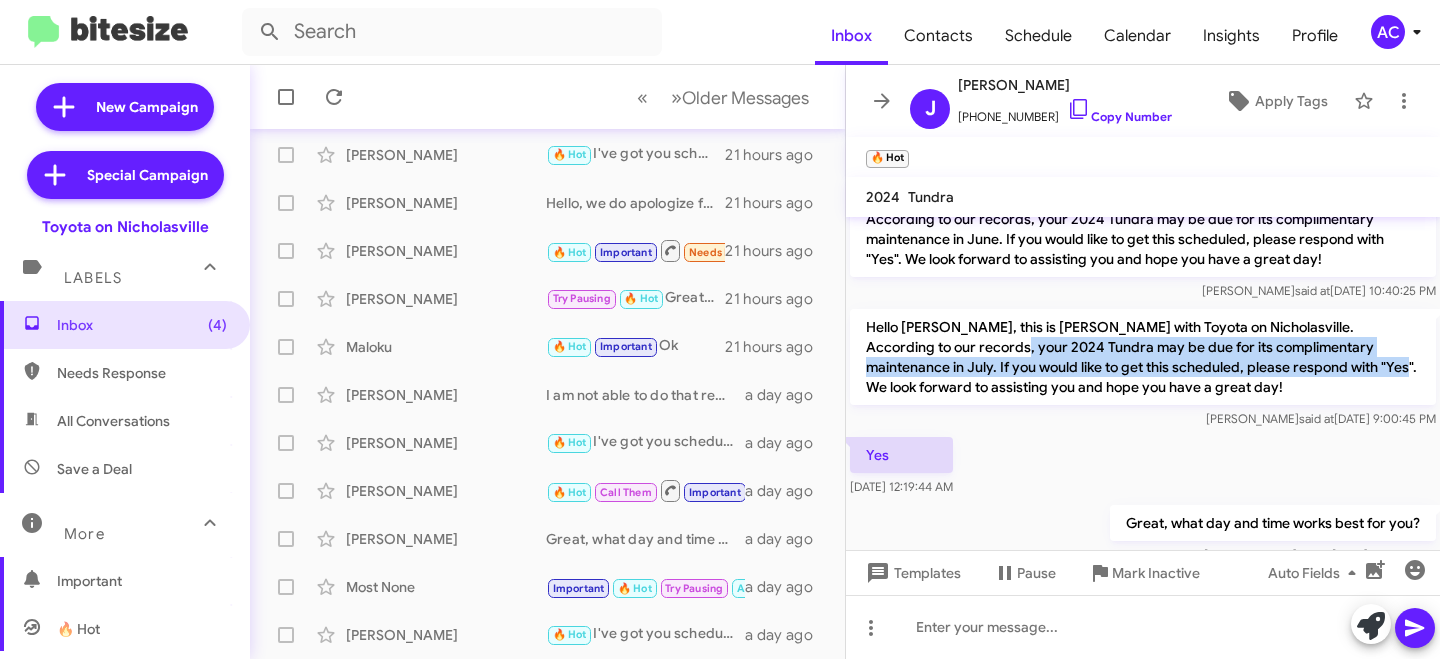 drag, startPoint x: 952, startPoint y: 338, endPoint x: 1328, endPoint y: 358, distance: 376.53152 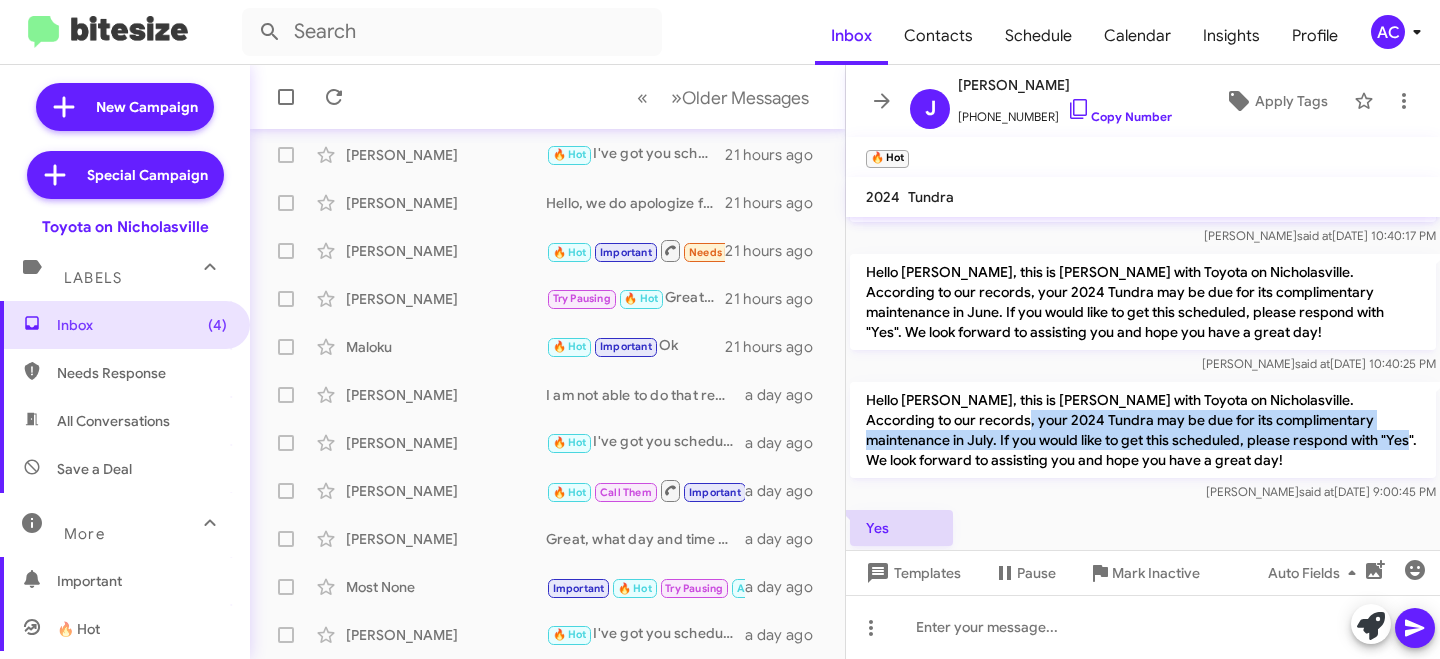 scroll, scrollTop: 806, scrollLeft: 0, axis: vertical 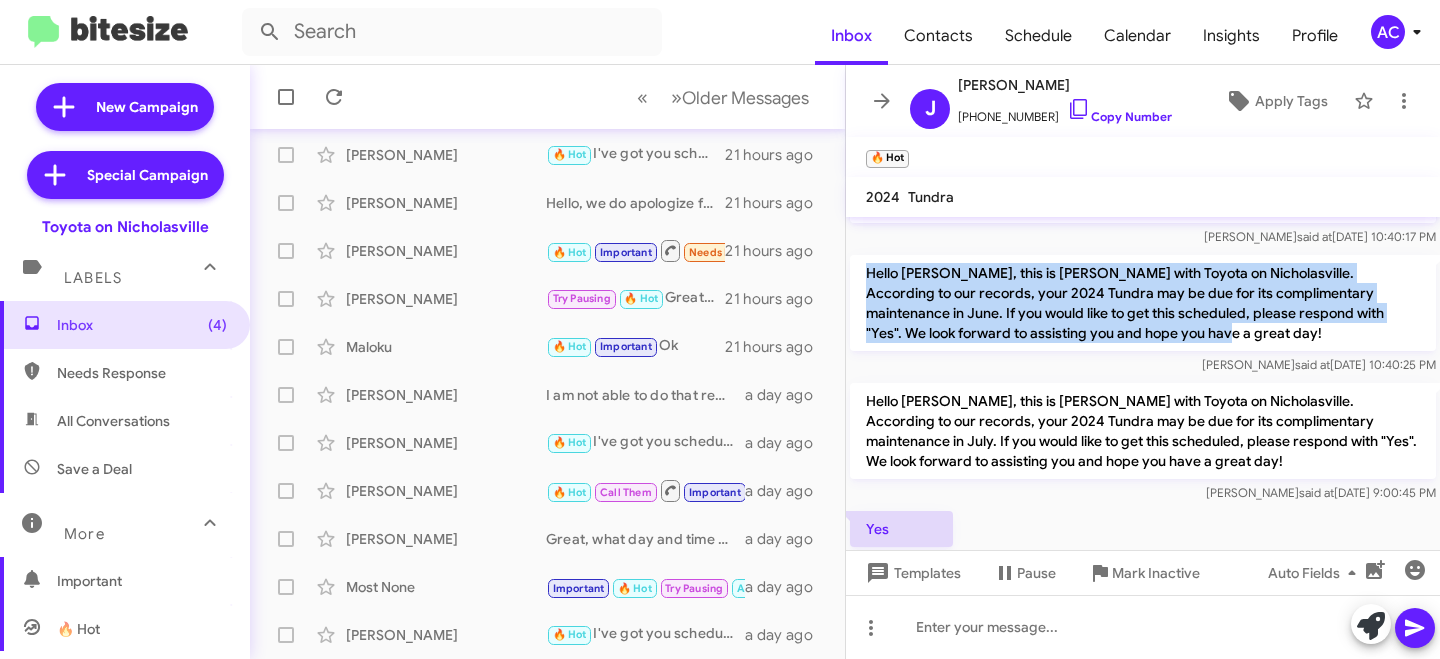 drag, startPoint x: 865, startPoint y: 275, endPoint x: 1187, endPoint y: 343, distance: 329.1018 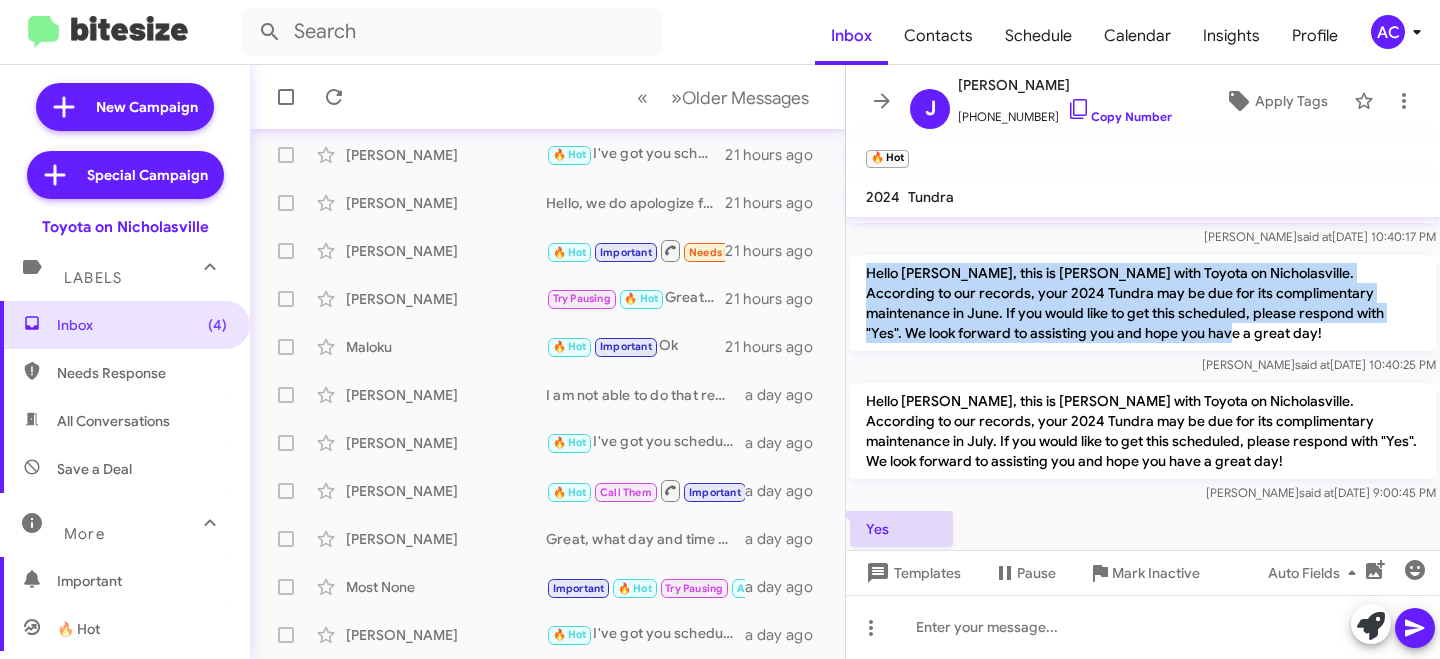 click on "Hello [PERSON_NAME], this is [PERSON_NAME] with Toyota on Nicholasville.  According to our records, your 2024 Tundra may be due for its complimentary maintenance in June.  If you would like to get this scheduled, please respond with "Yes". We look forward to assisting you and hope you have a great day!" 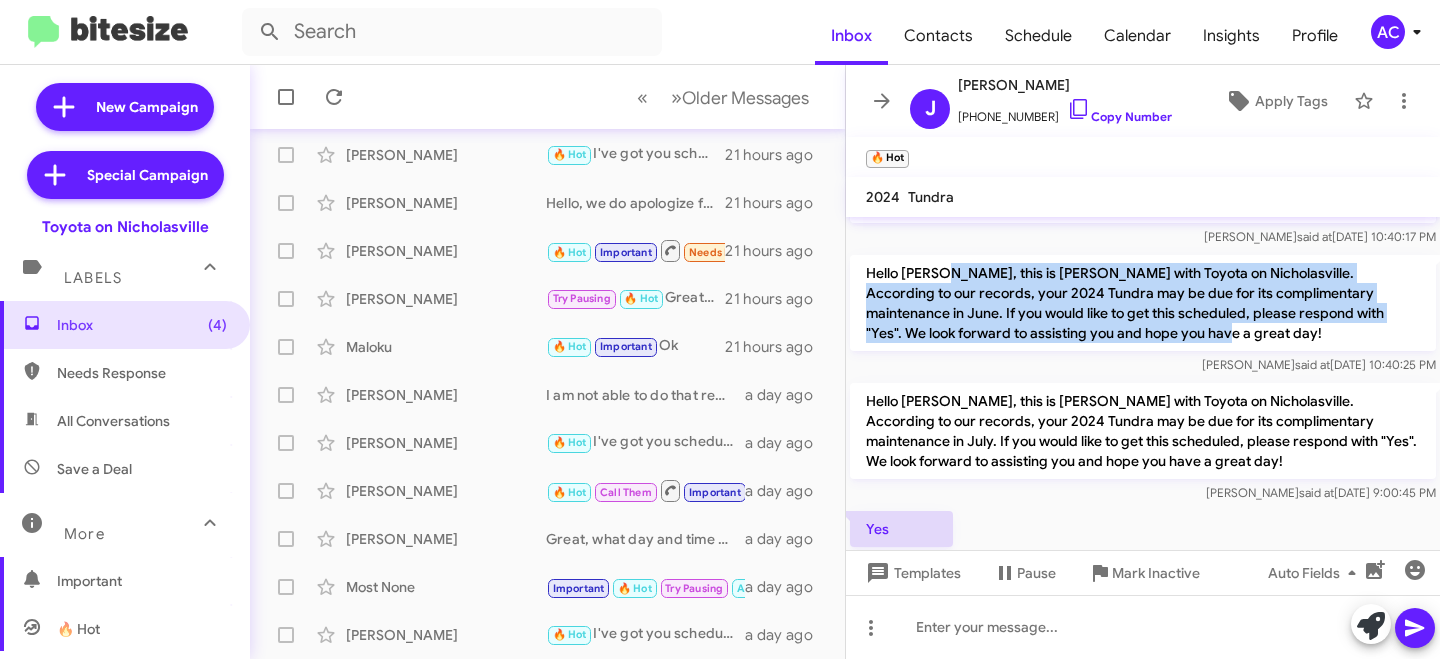 drag, startPoint x: 948, startPoint y: 272, endPoint x: 1157, endPoint y: 324, distance: 215.37177 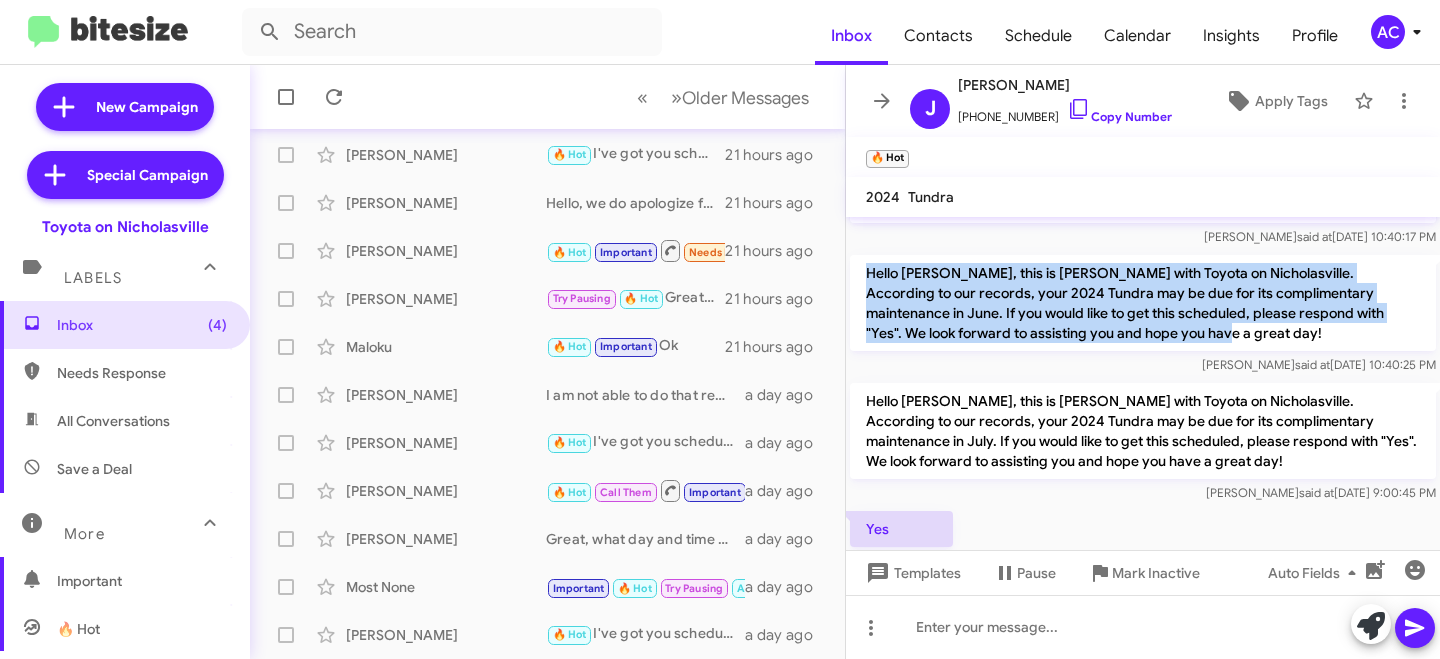 drag, startPoint x: 1154, startPoint y: 329, endPoint x: 865, endPoint y: 274, distance: 294.187 